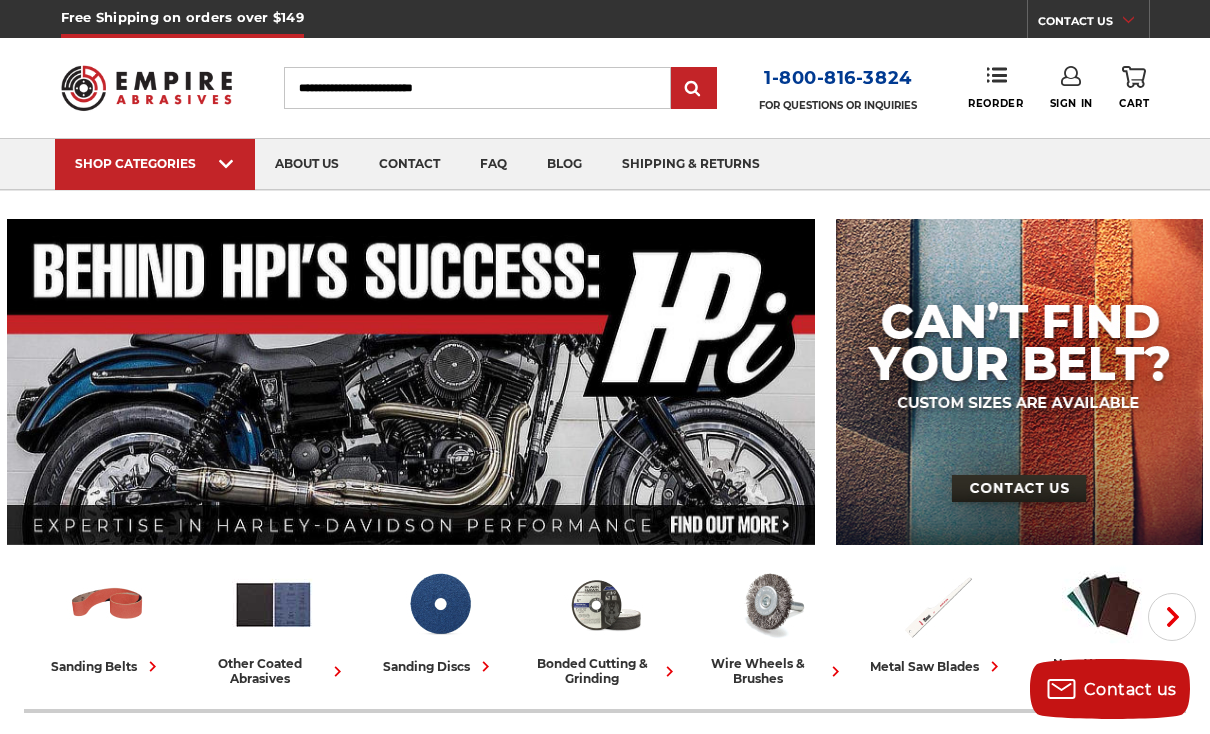 scroll, scrollTop: 179, scrollLeft: 0, axis: vertical 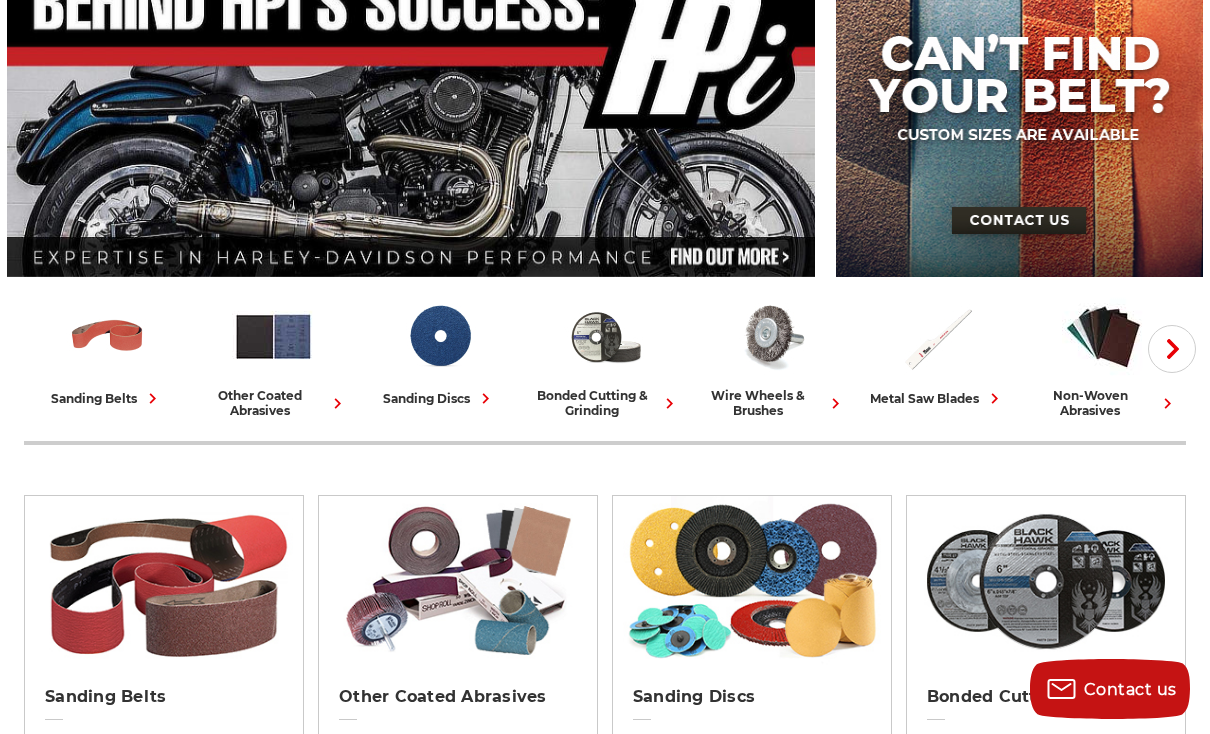 click on "Next" at bounding box center (1172, 349) 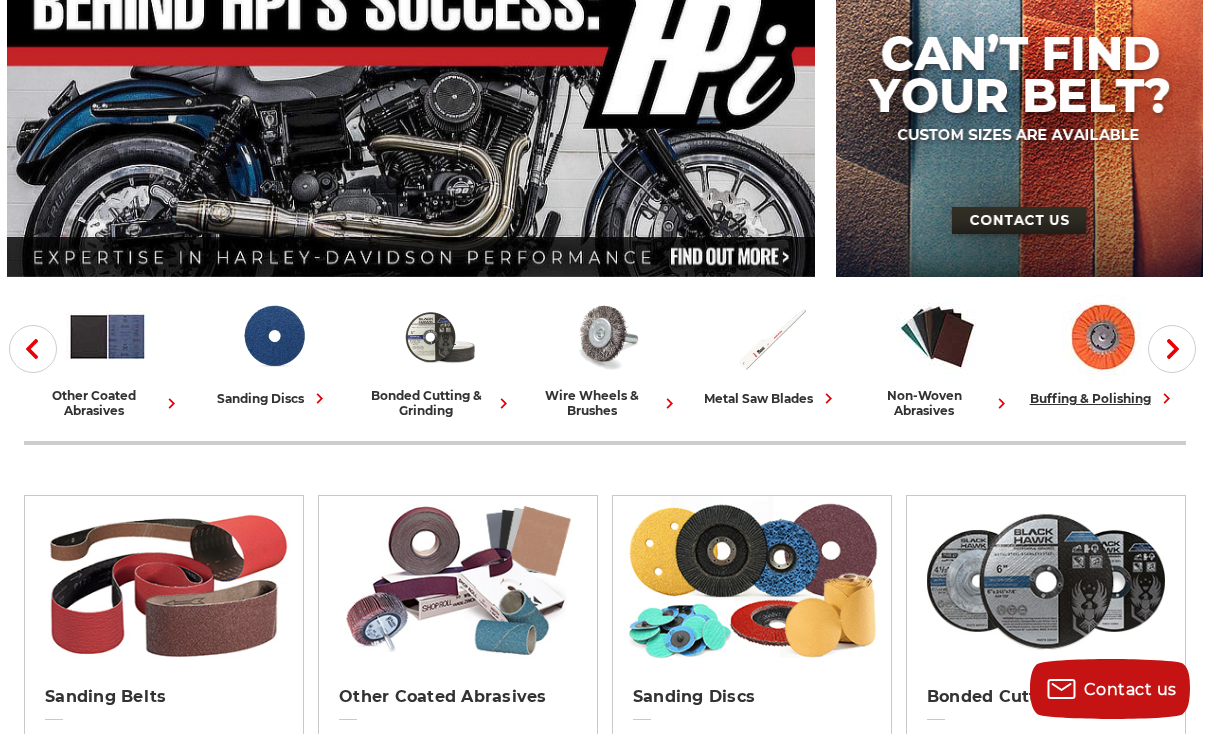 click at bounding box center [1103, 336] 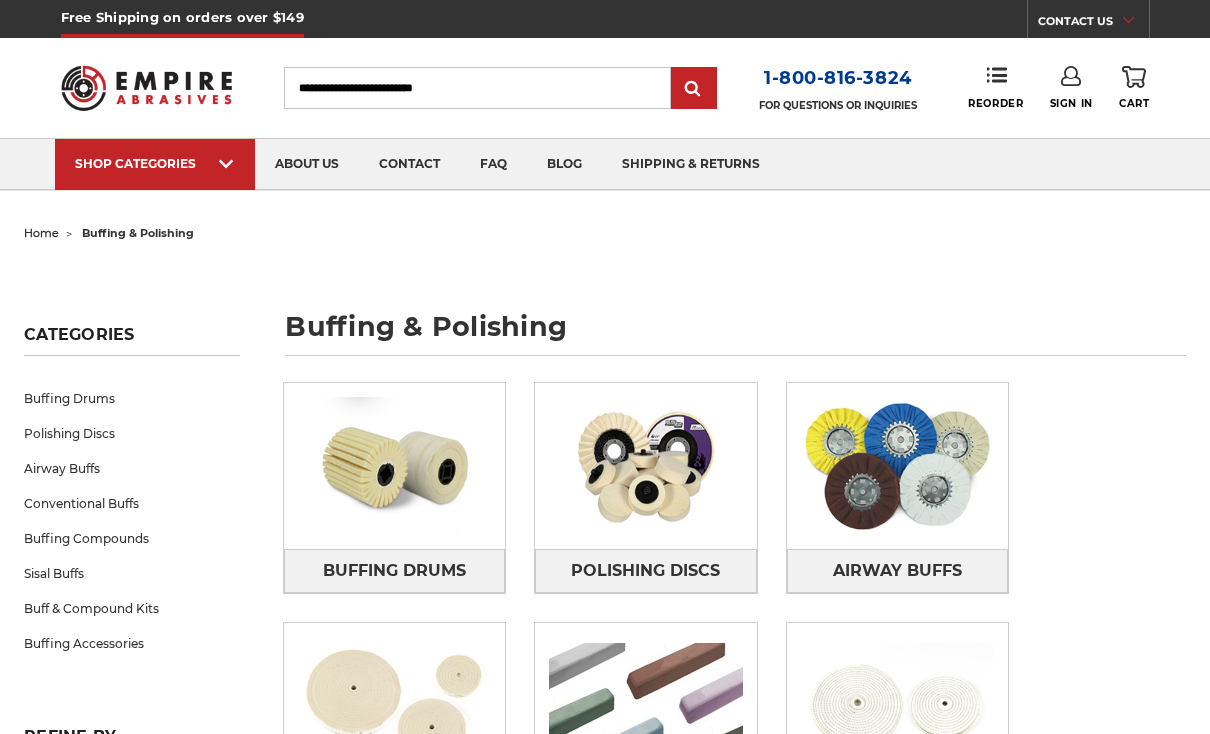 scroll, scrollTop: 0, scrollLeft: 0, axis: both 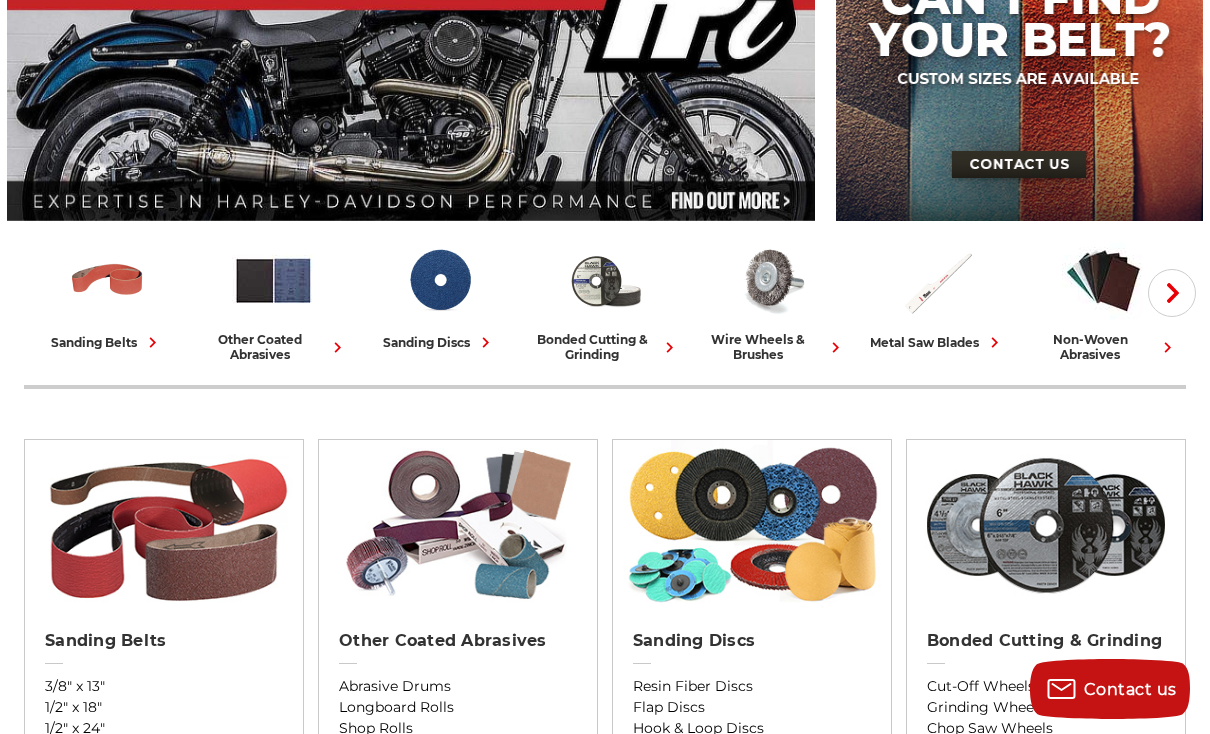 click on "Next" at bounding box center (1172, 293) 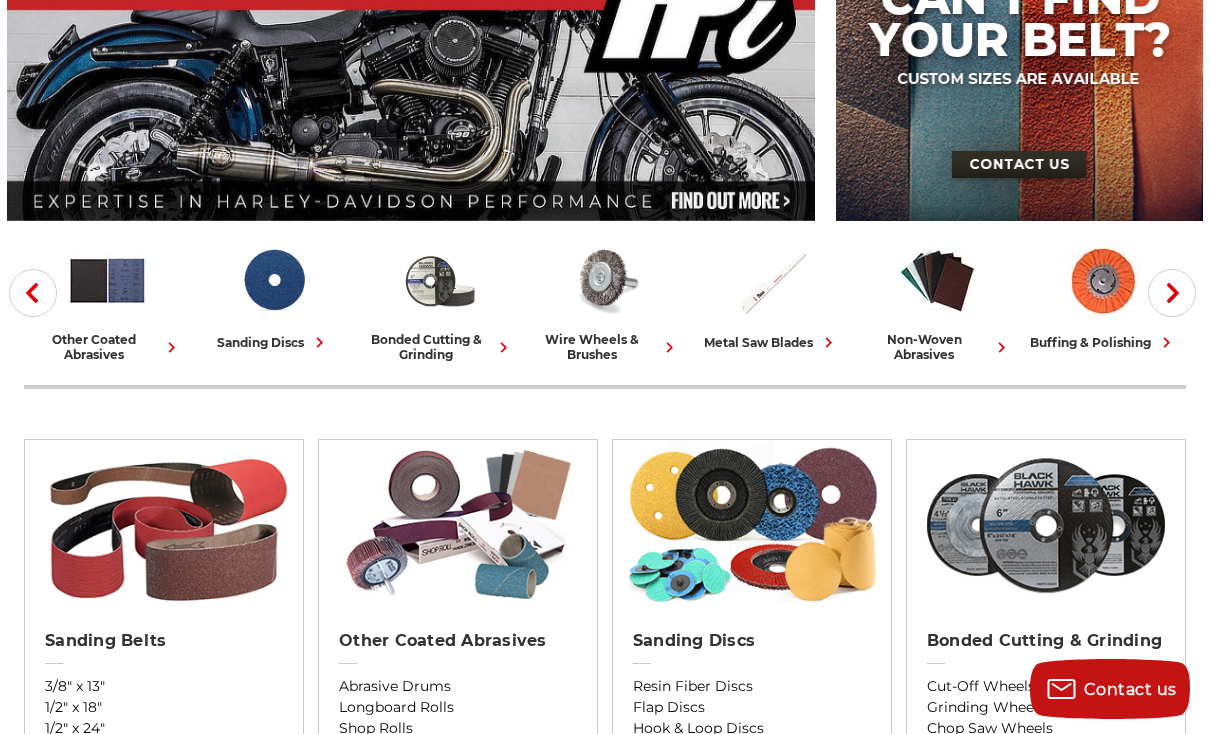 click on "Next" at bounding box center [1172, 293] 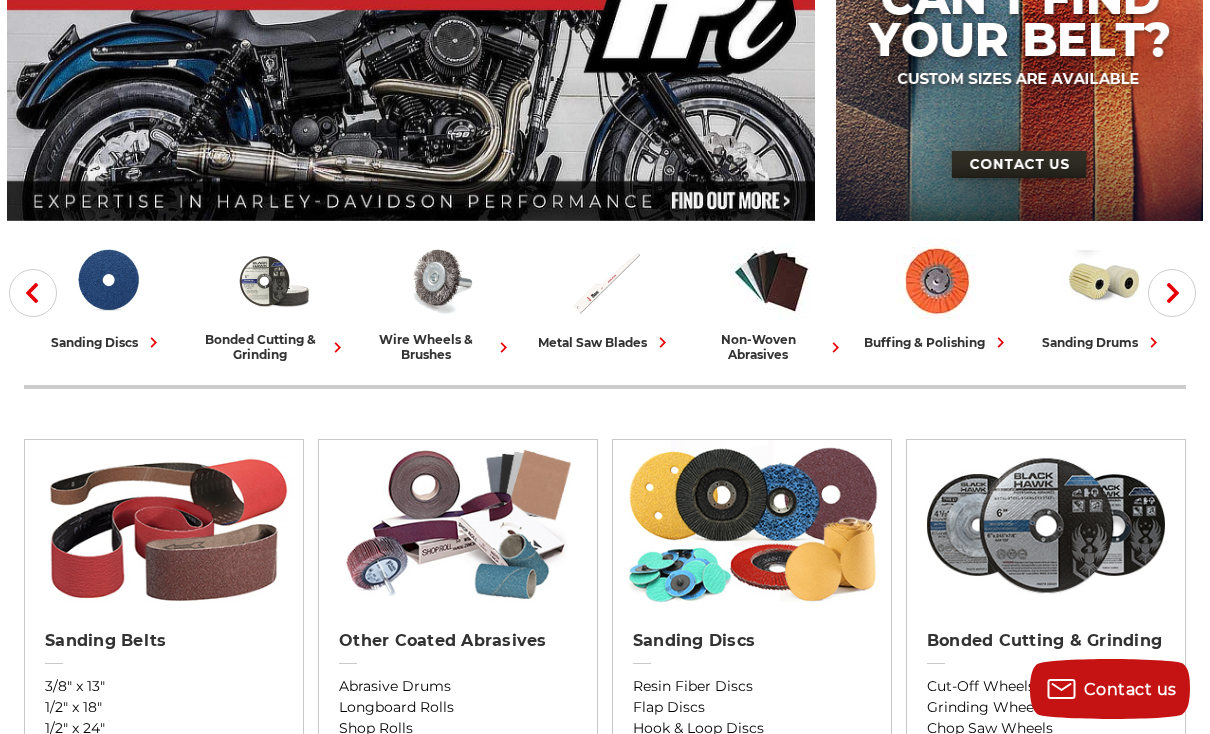 scroll, scrollTop: 0, scrollLeft: 0, axis: both 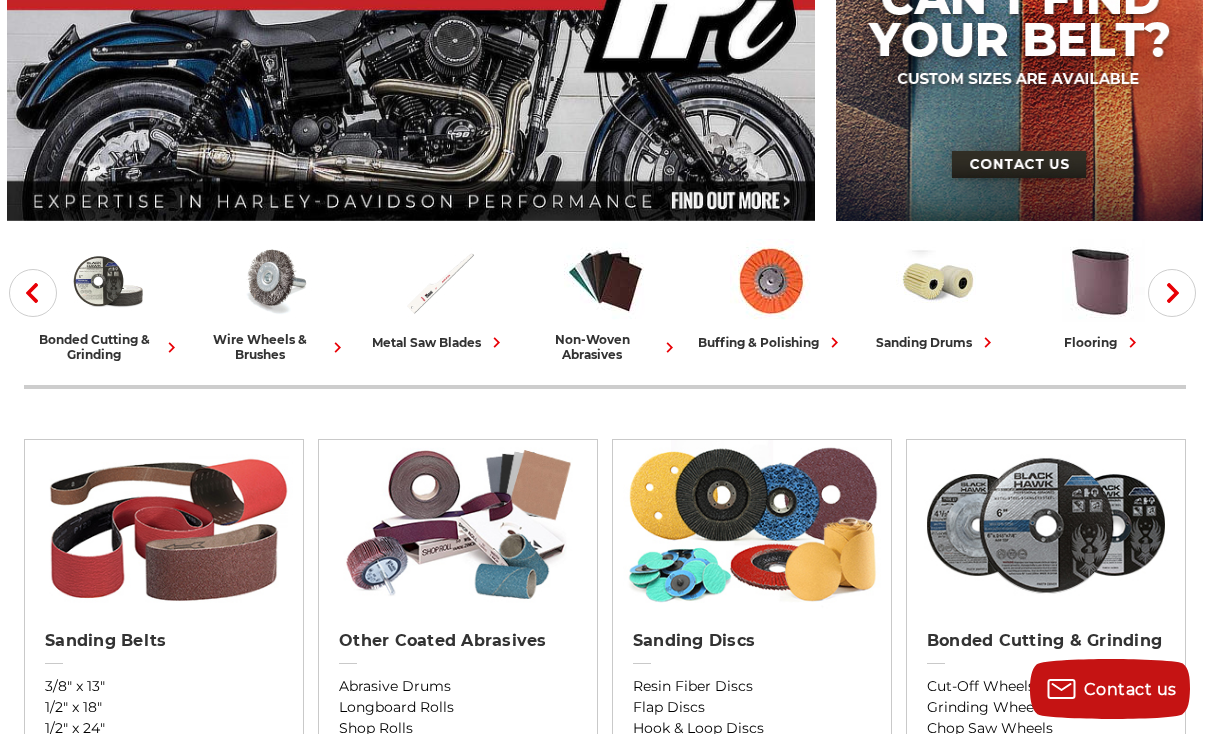 click 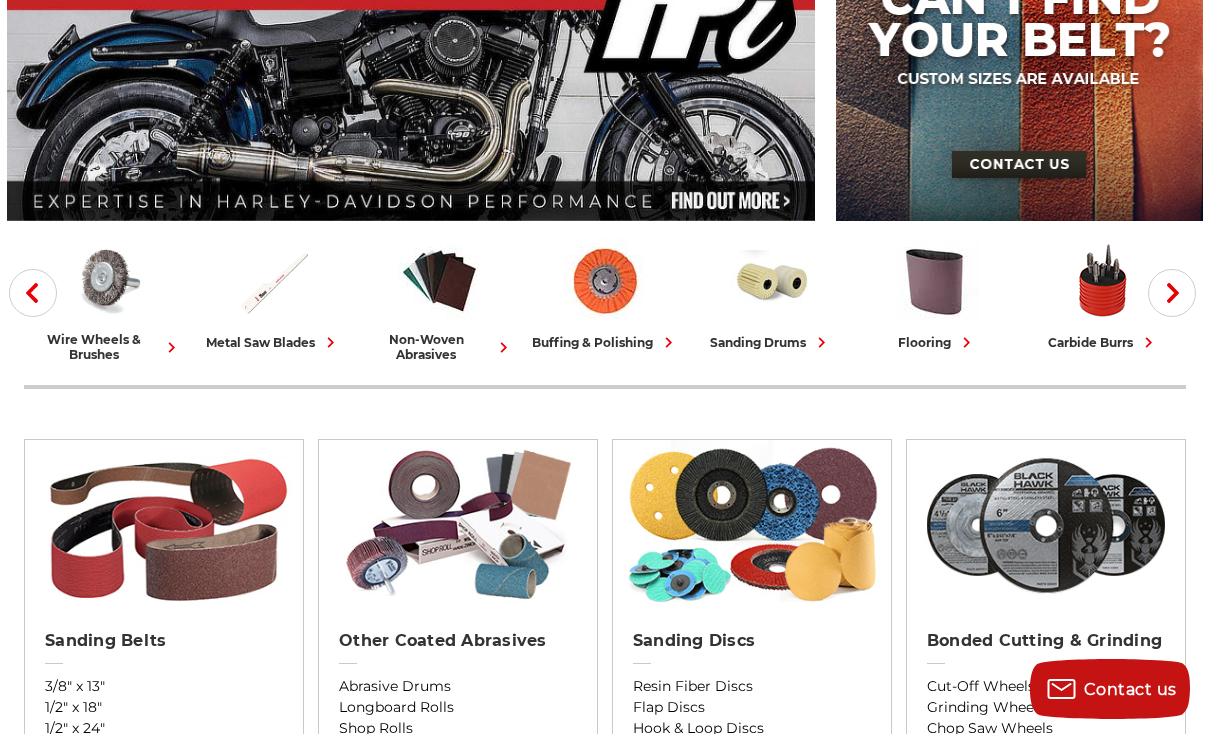click 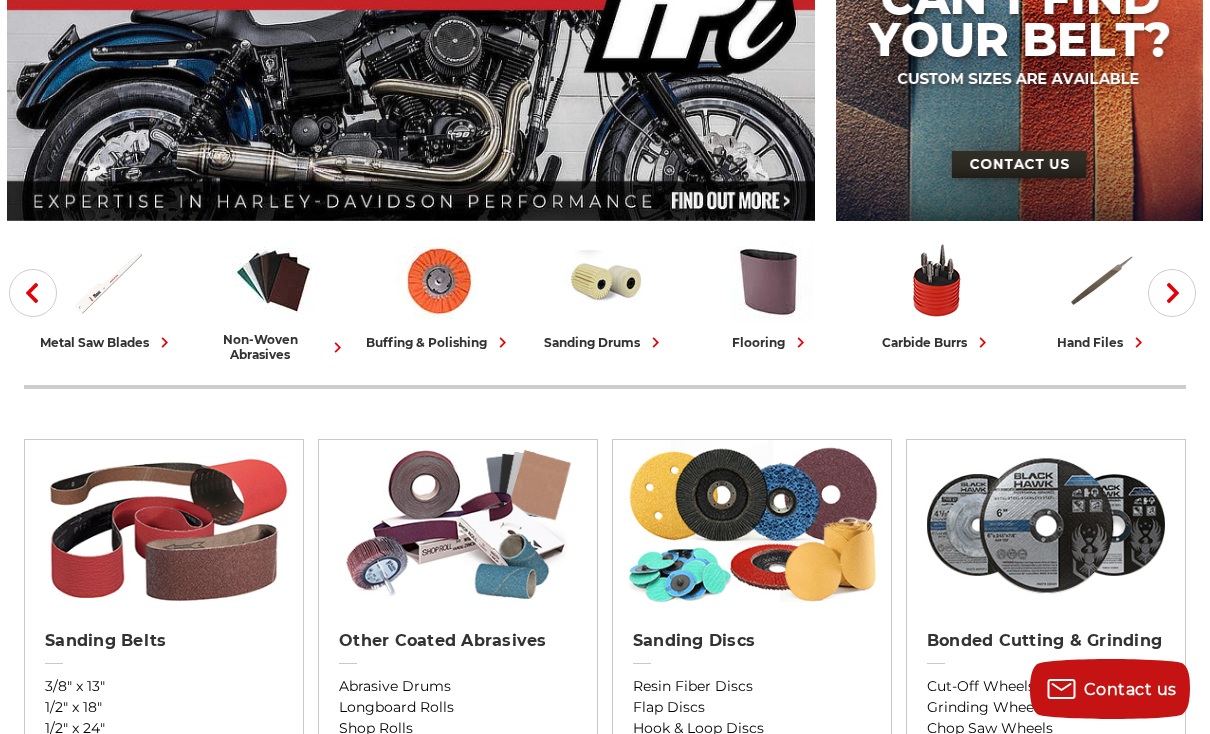 click 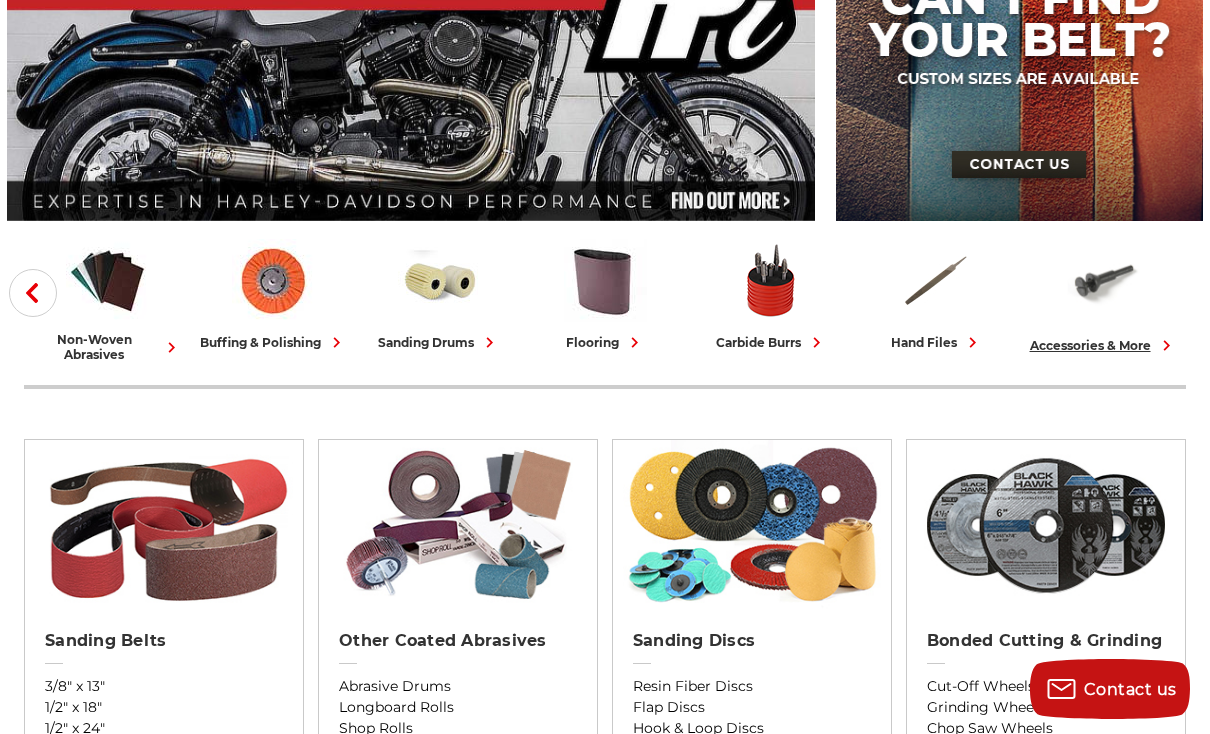 click on "accessories & more" at bounding box center [1103, 297] 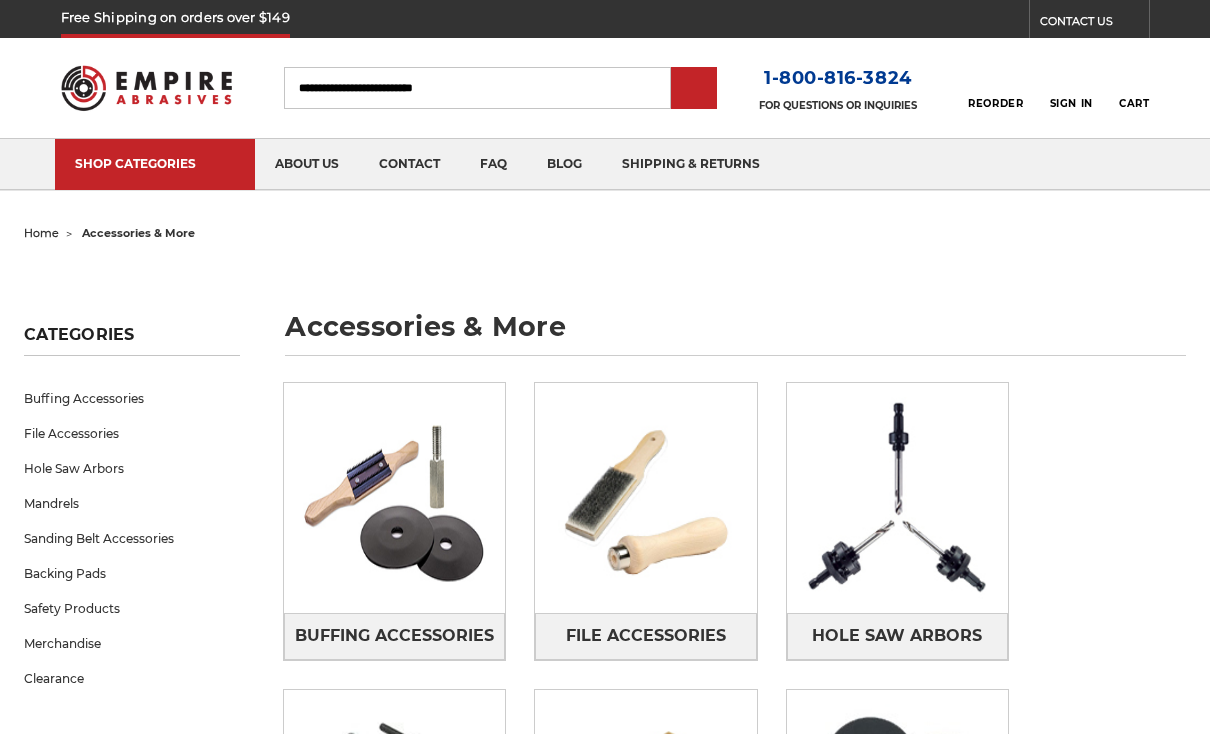 scroll, scrollTop: 0, scrollLeft: 0, axis: both 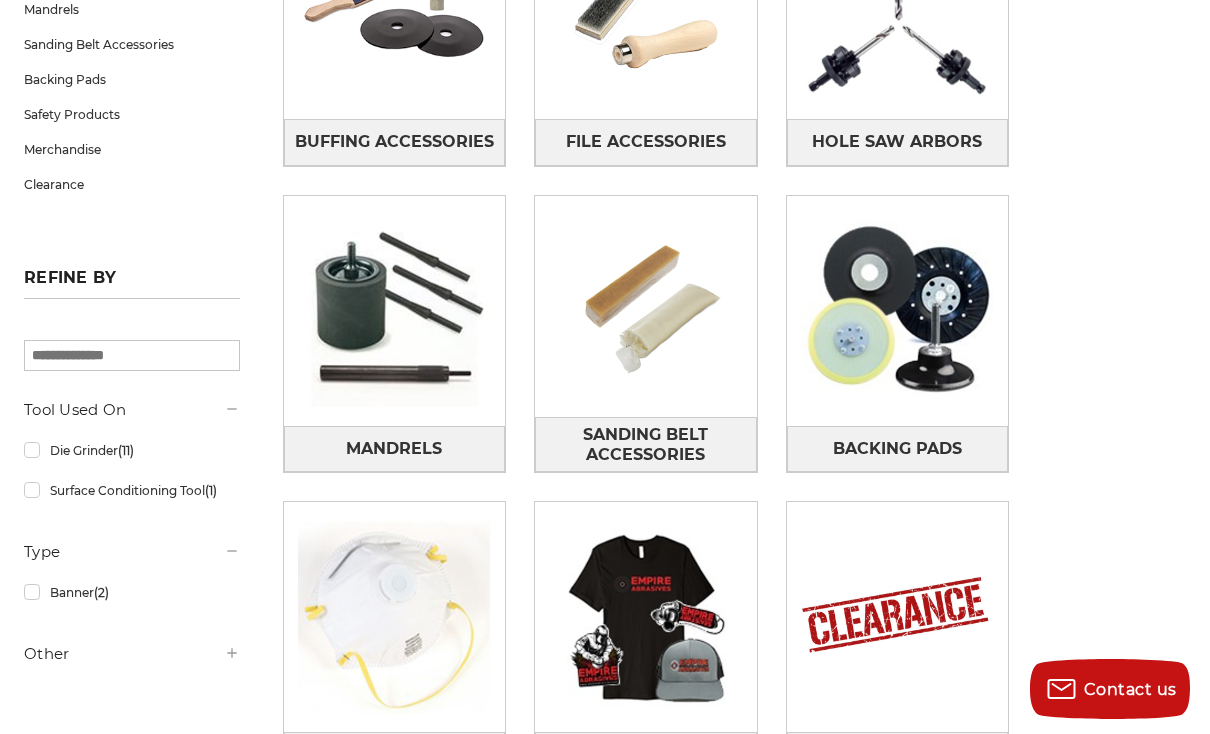 click at bounding box center (898, 311) 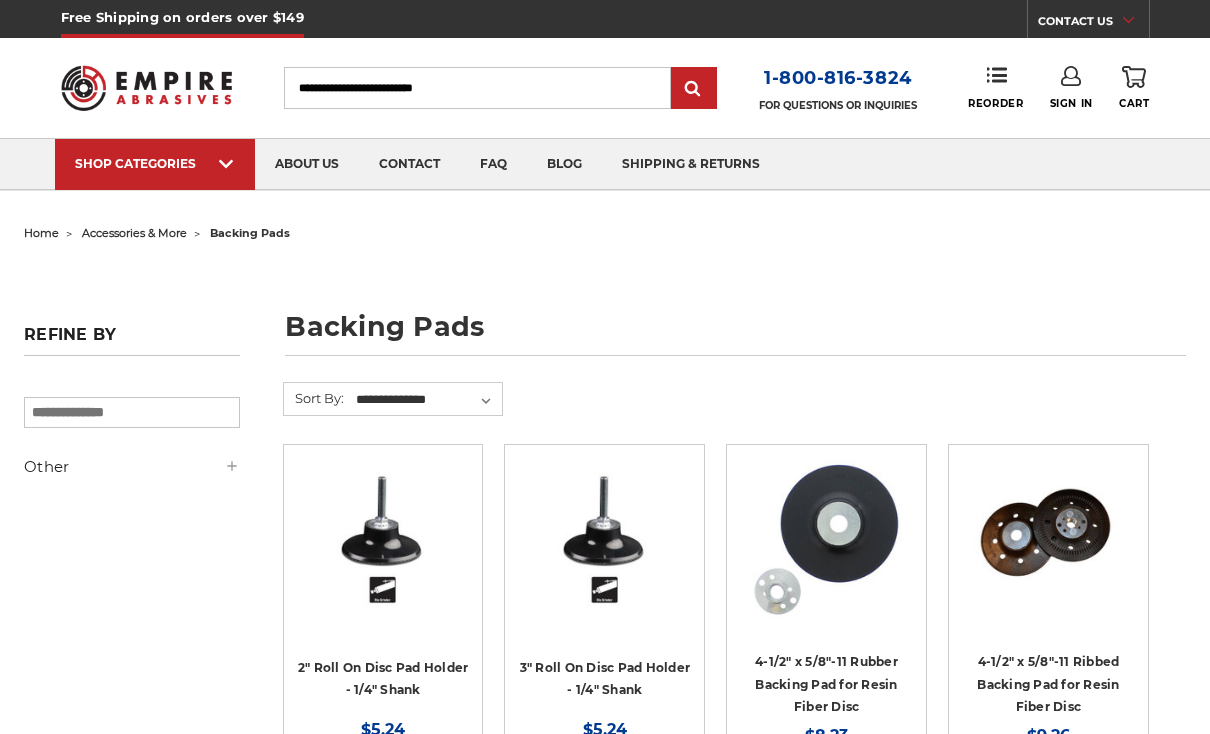 scroll, scrollTop: 0, scrollLeft: 0, axis: both 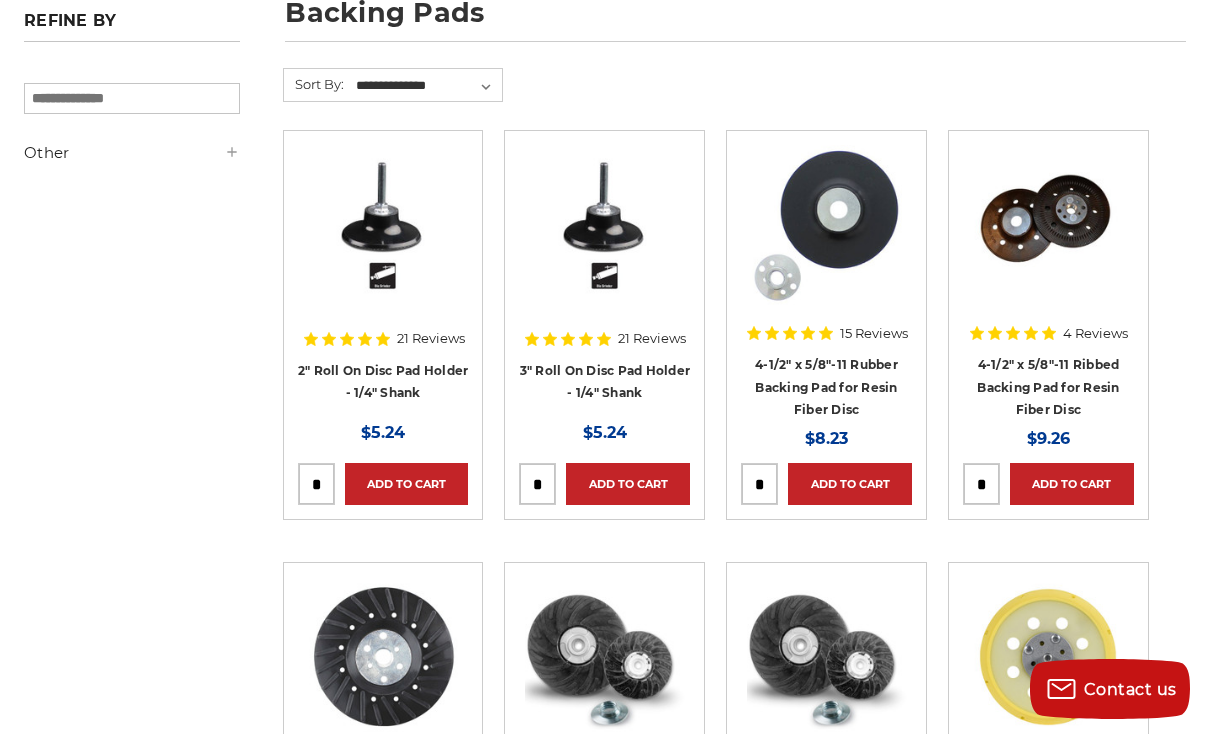 click on "Quick view" at bounding box center [383, 225] 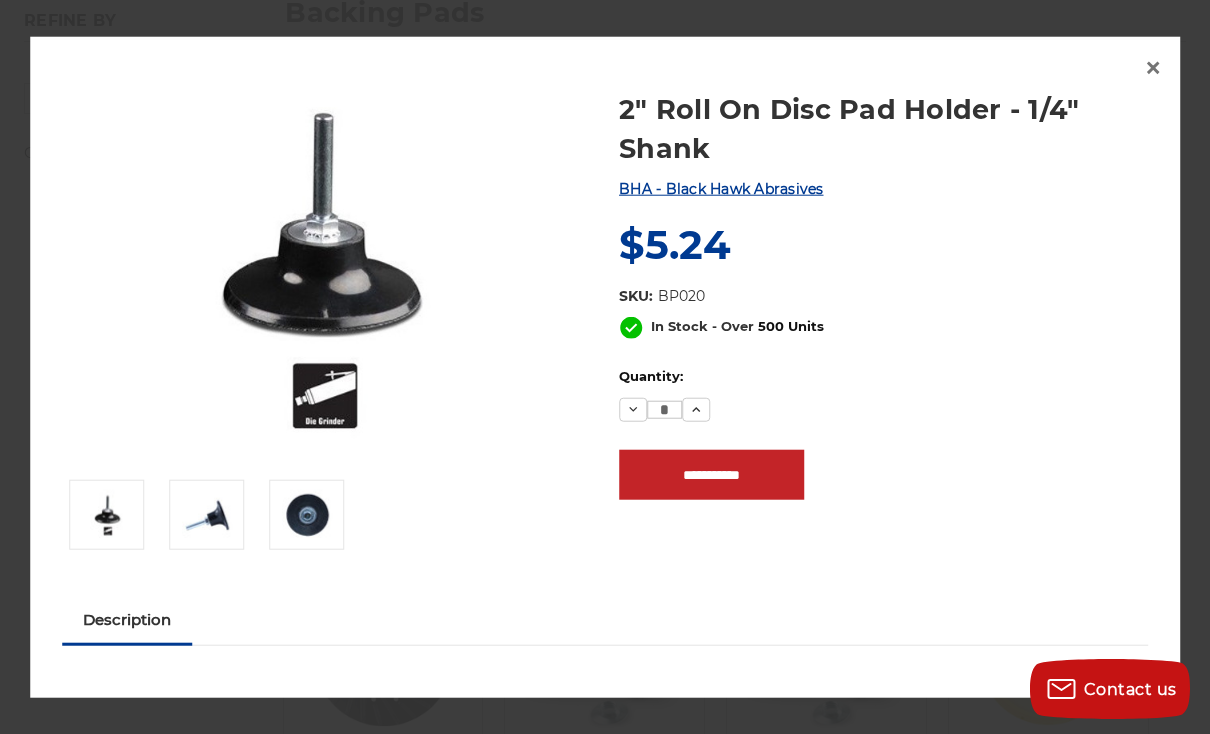 scroll, scrollTop: 0, scrollLeft: 0, axis: both 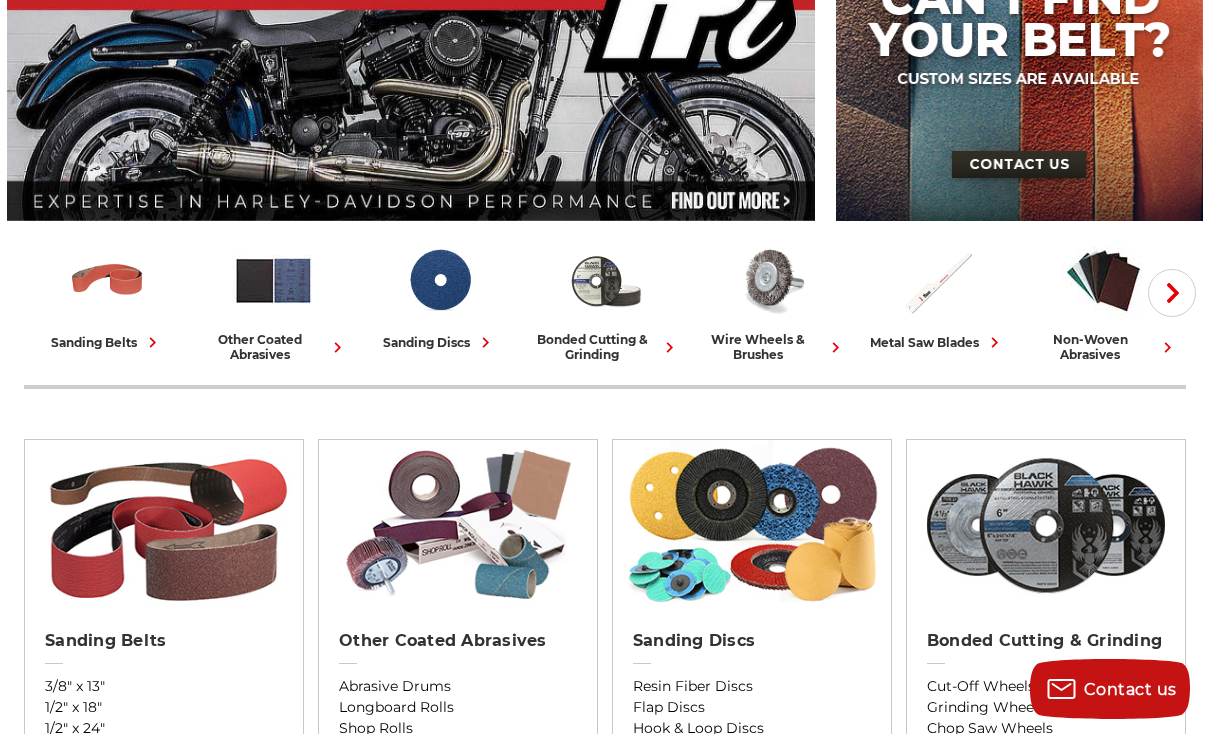 click at bounding box center [273, 280] 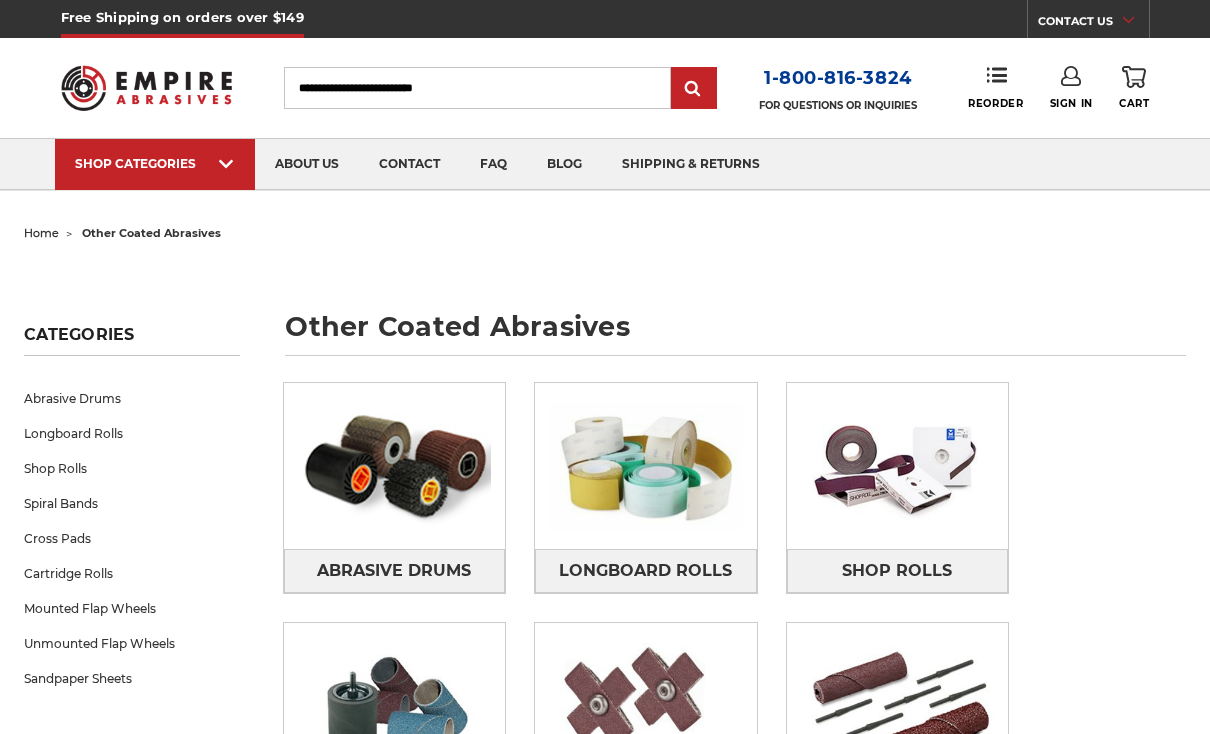 scroll, scrollTop: 0, scrollLeft: 0, axis: both 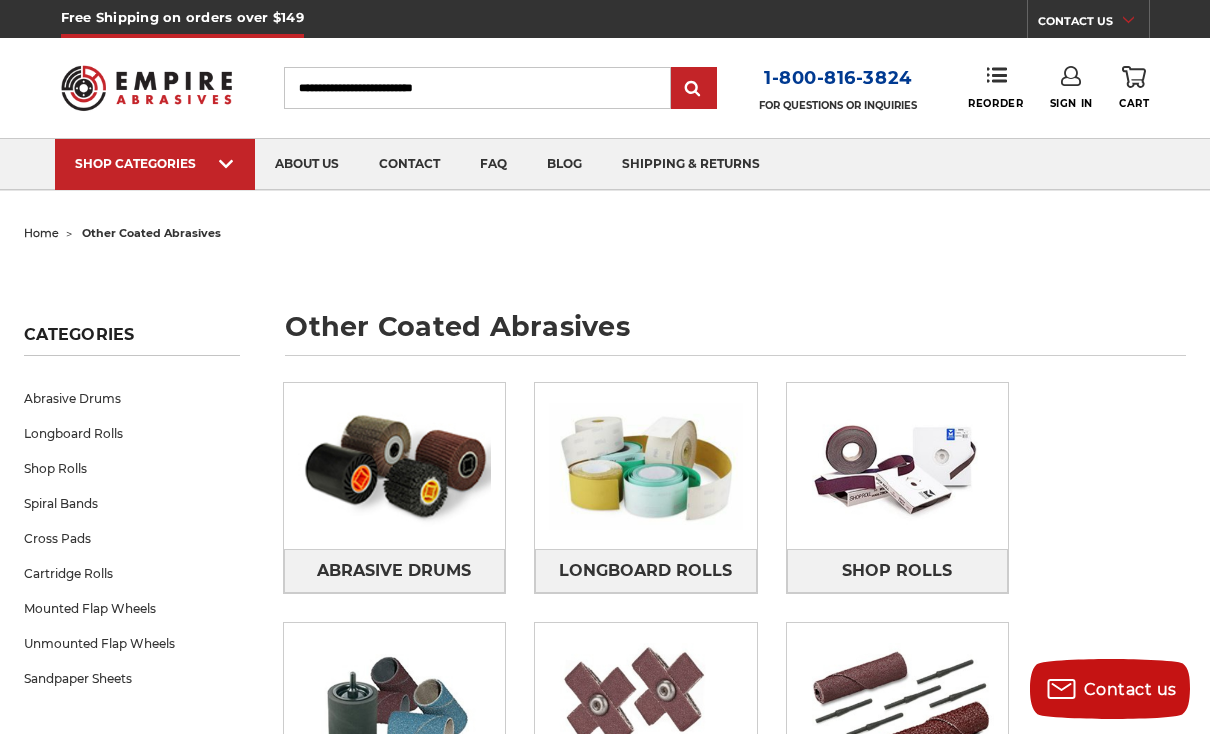 click on "Search" at bounding box center [477, 88] 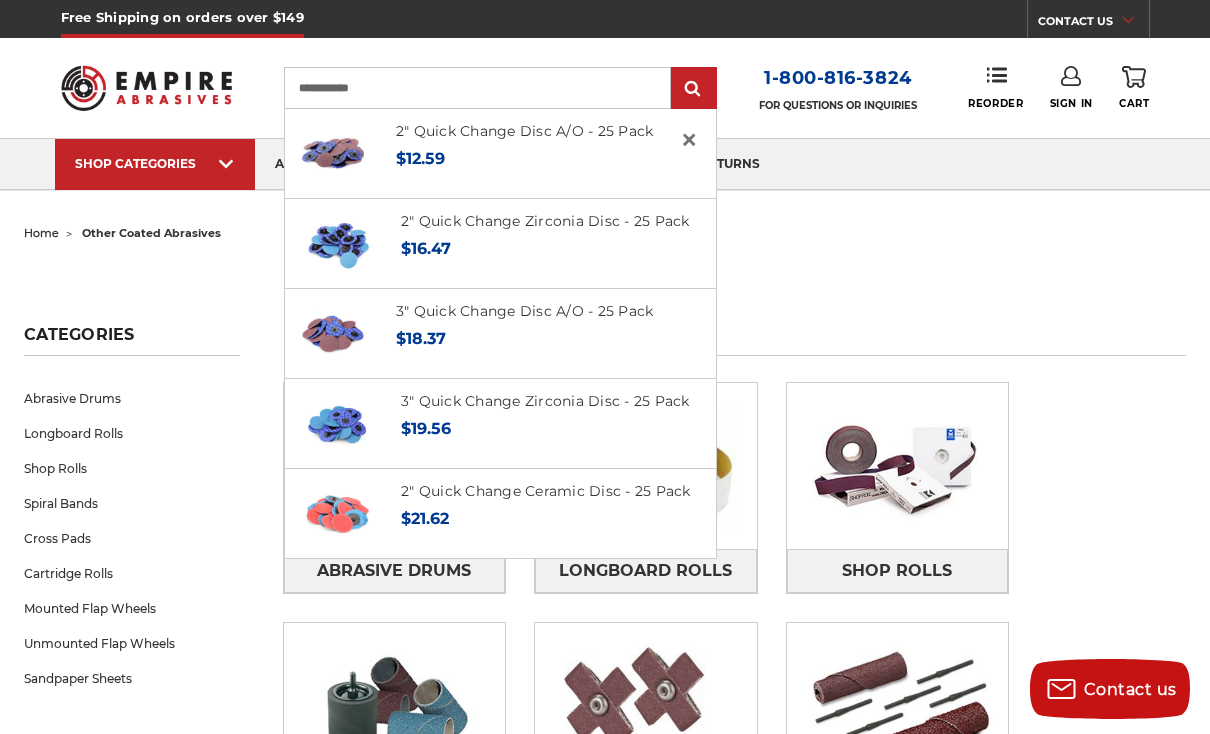 type on "**********" 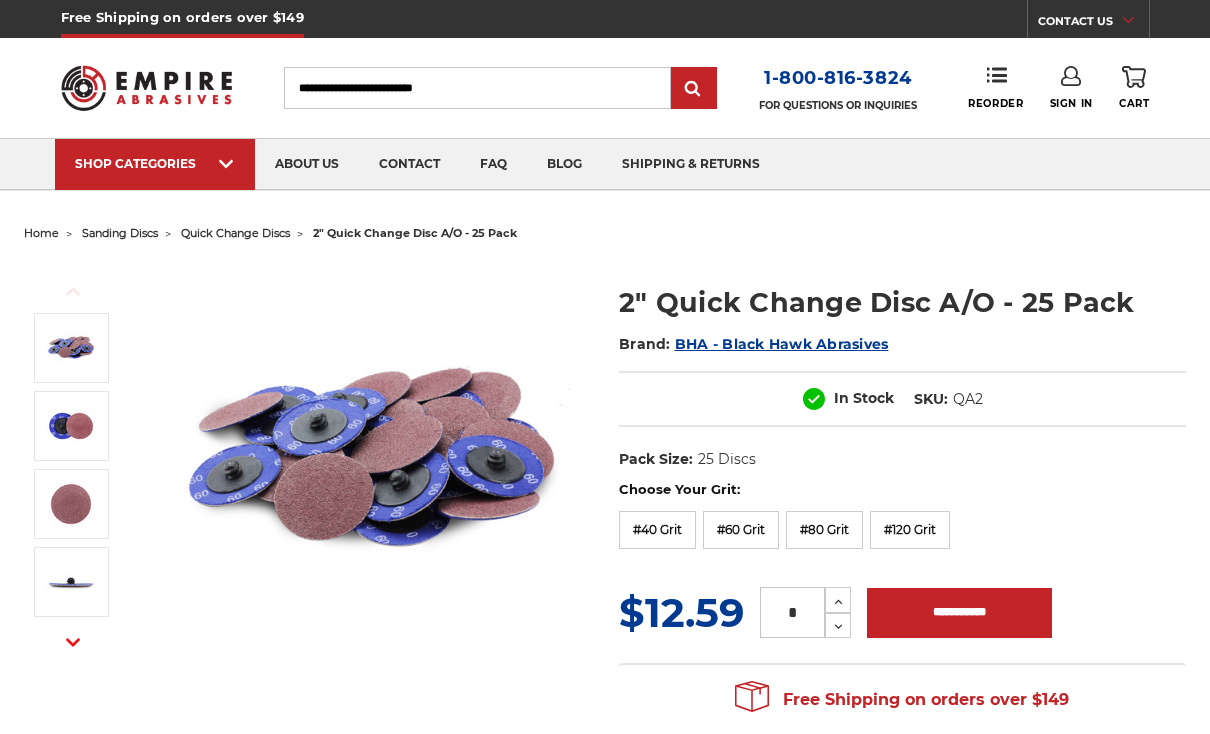 scroll, scrollTop: 460, scrollLeft: 0, axis: vertical 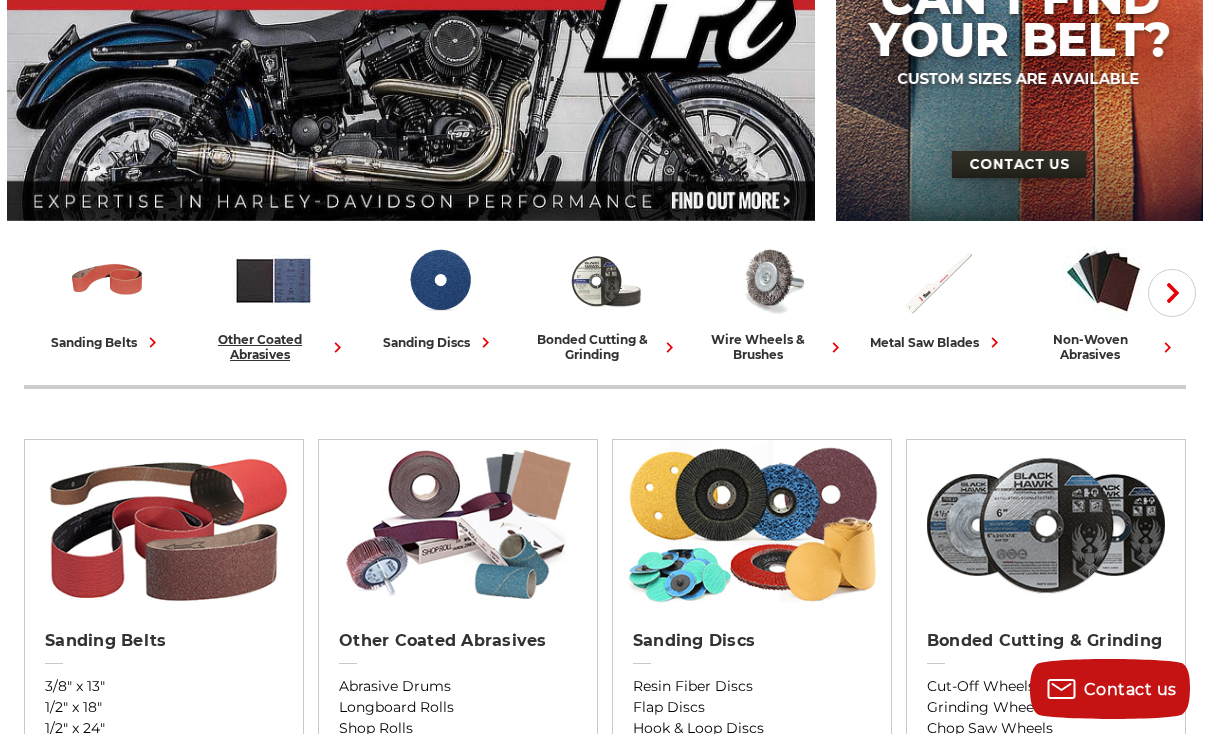 click at bounding box center (273, 280) 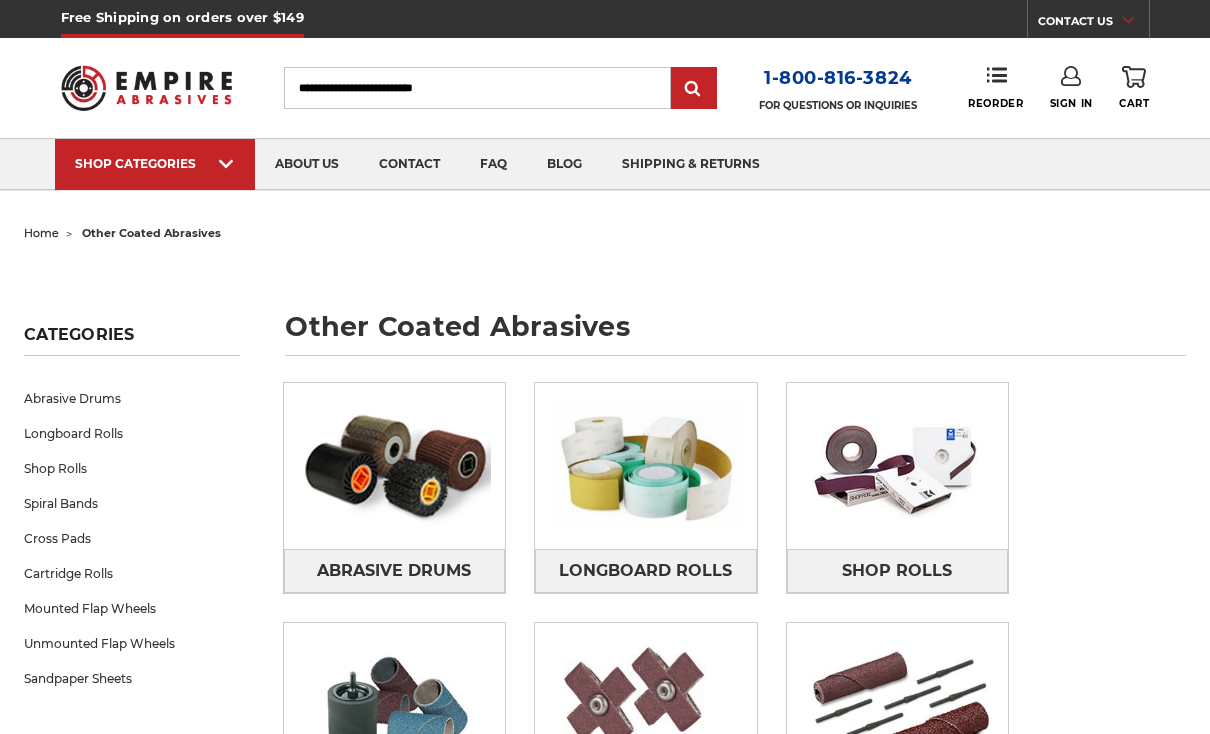 scroll, scrollTop: 0, scrollLeft: 0, axis: both 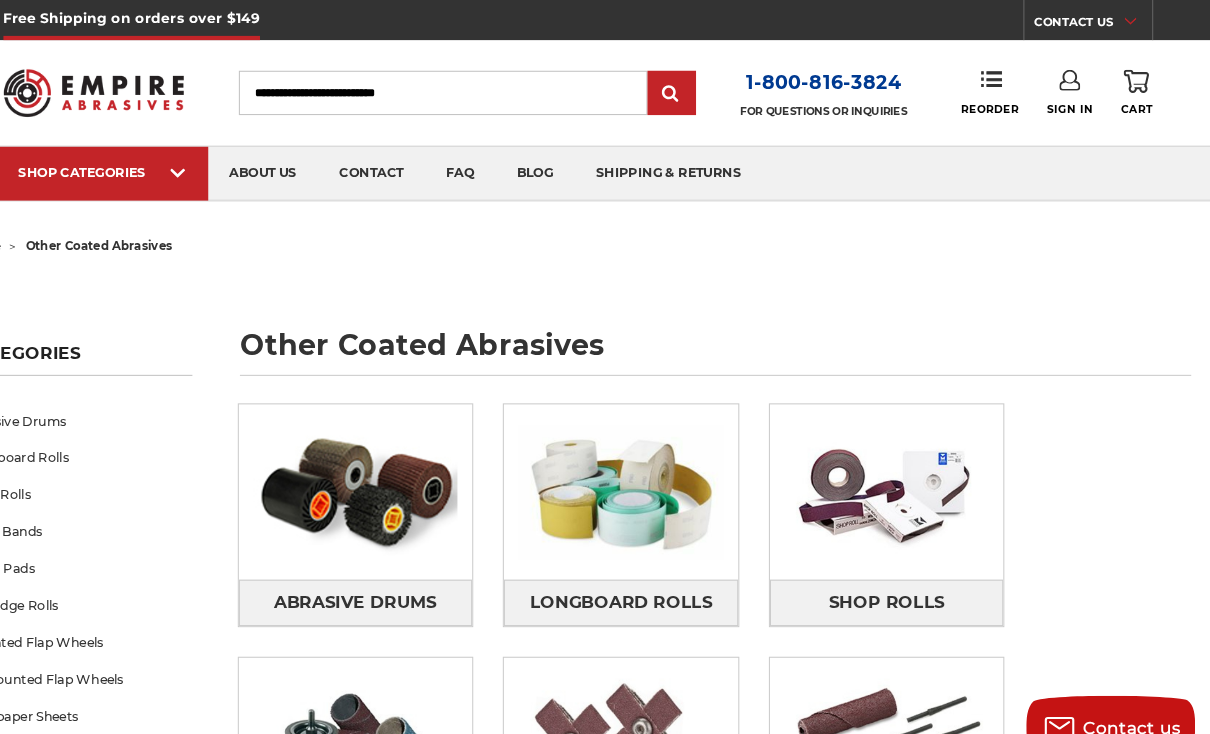 click on "Search" at bounding box center [477, 88] 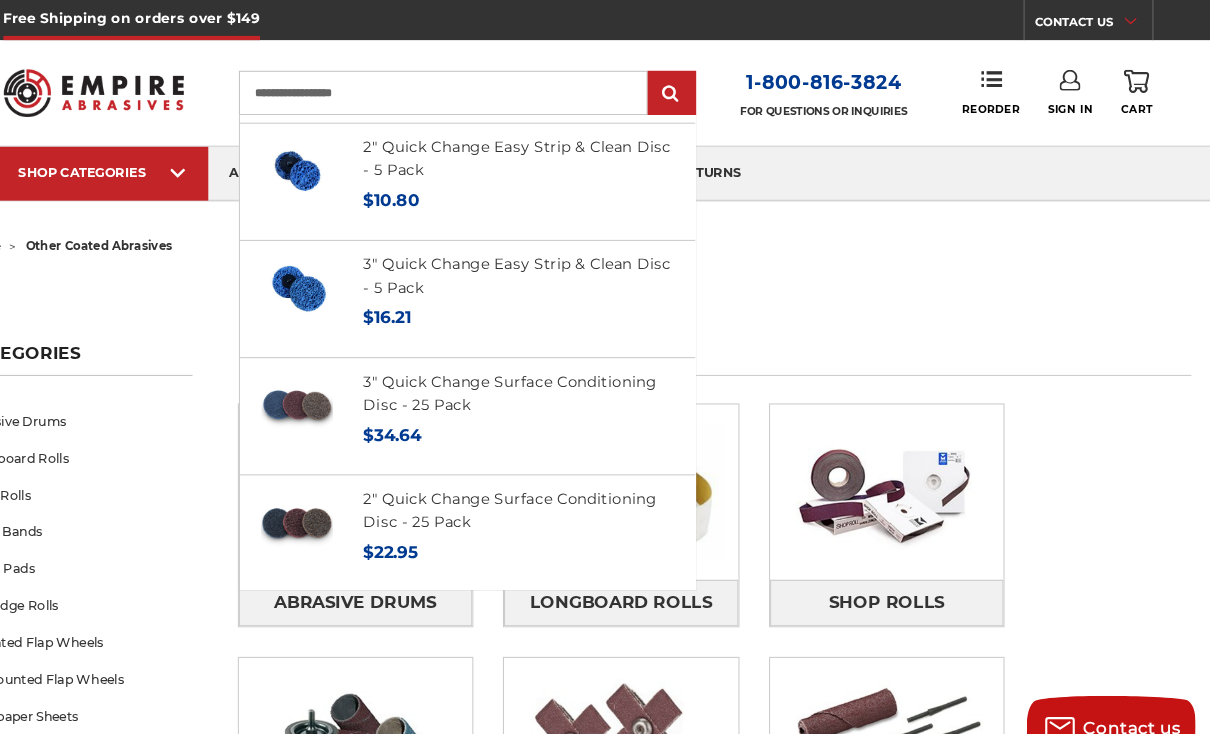 scroll, scrollTop: 748, scrollLeft: 0, axis: vertical 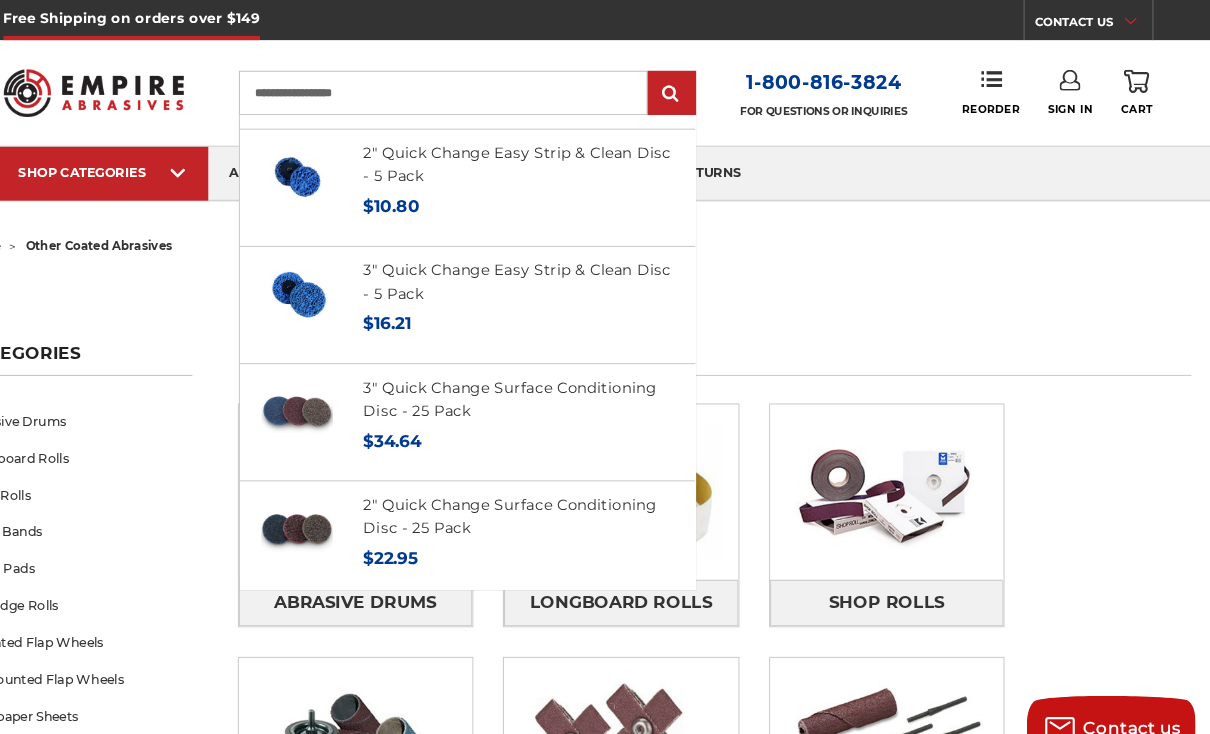 type on "**********" 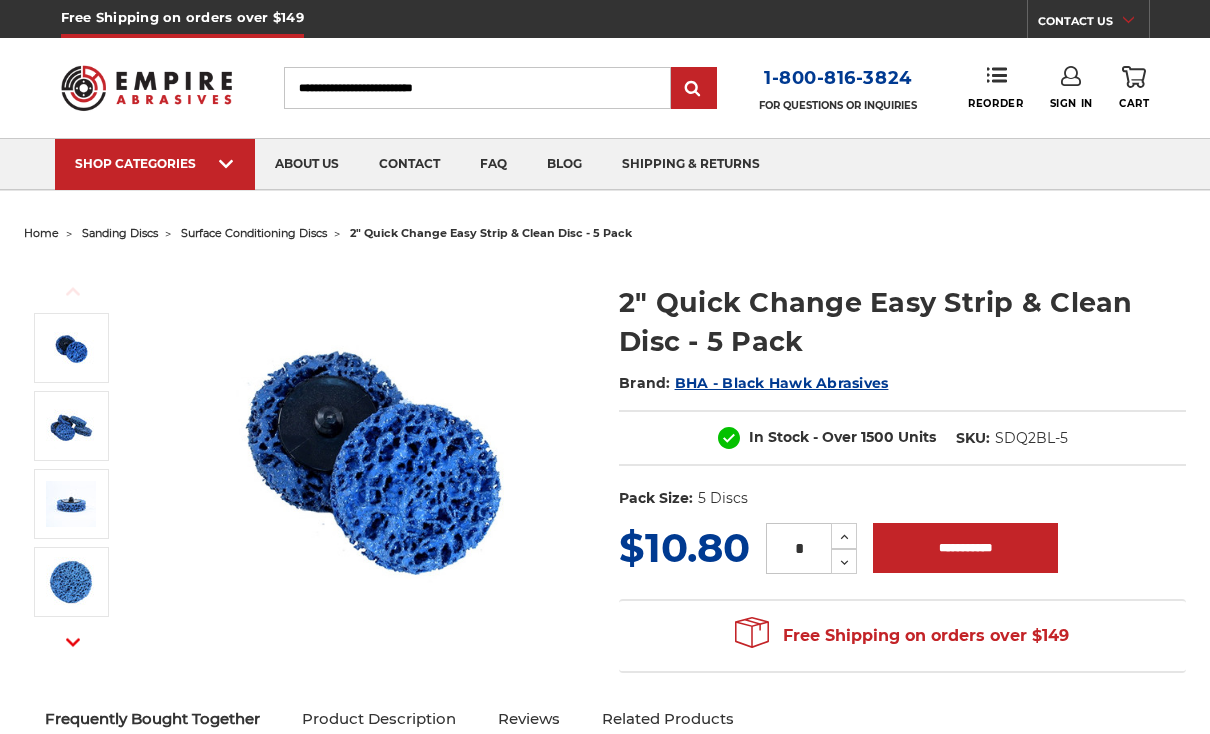 scroll, scrollTop: 396, scrollLeft: 0, axis: vertical 